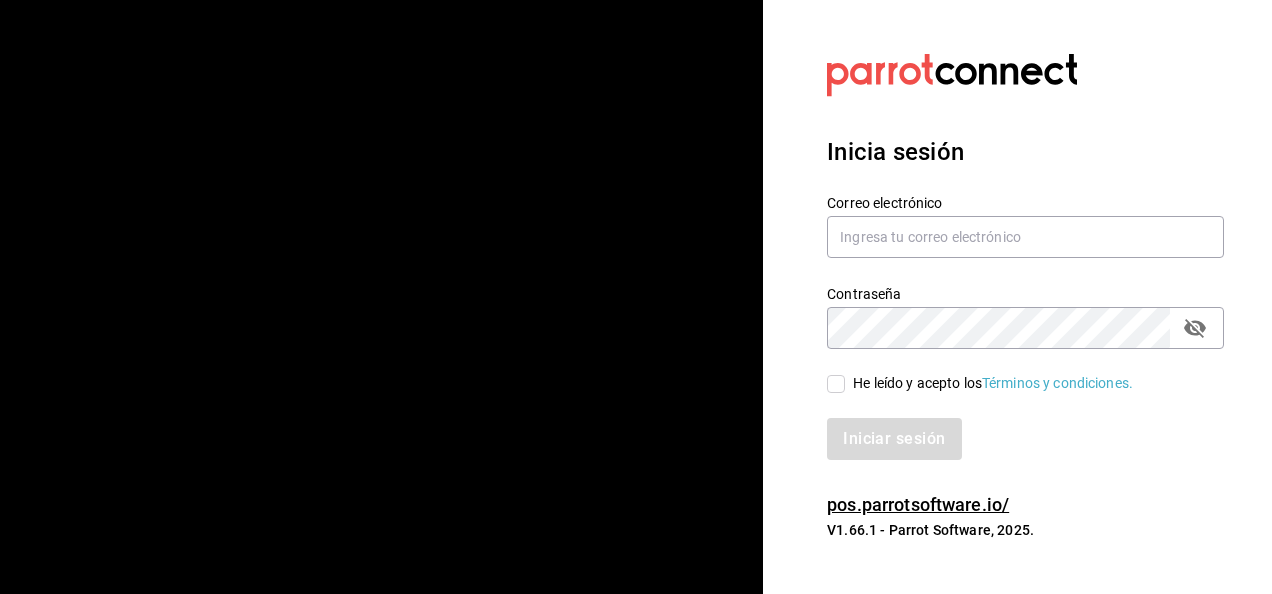 scroll, scrollTop: 0, scrollLeft: 0, axis: both 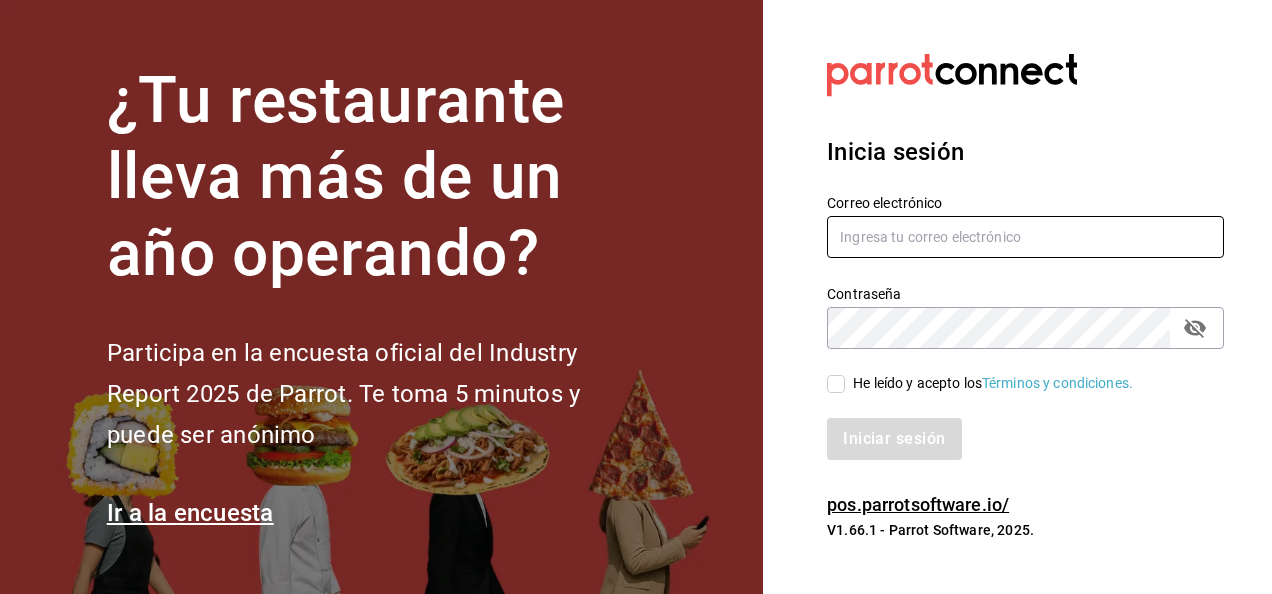 click at bounding box center (1025, 237) 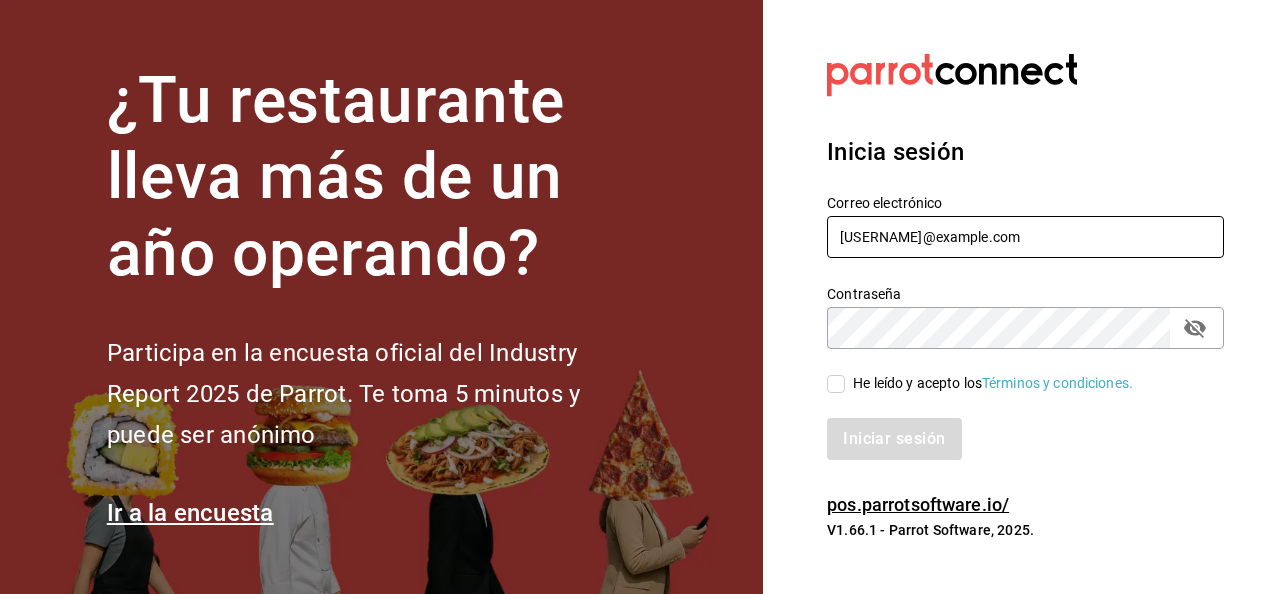 type on "[USERNAME]@example.com" 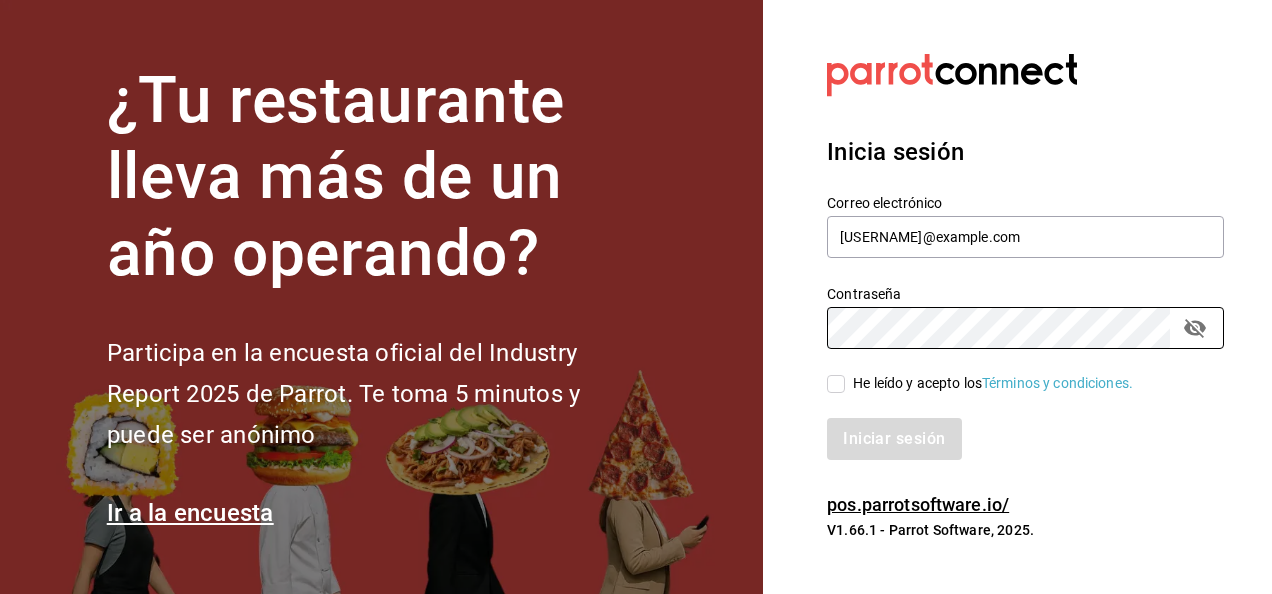 click on "He leído y acepto los  Términos y condiciones." at bounding box center (836, 384) 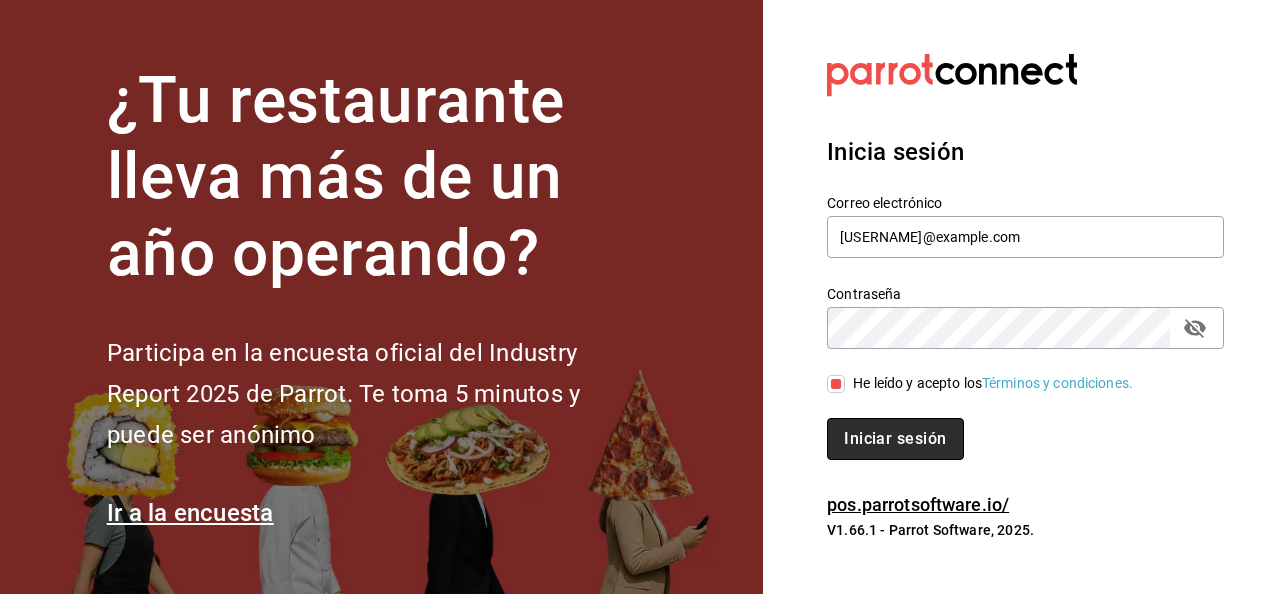 click on "Iniciar sesión" at bounding box center [895, 439] 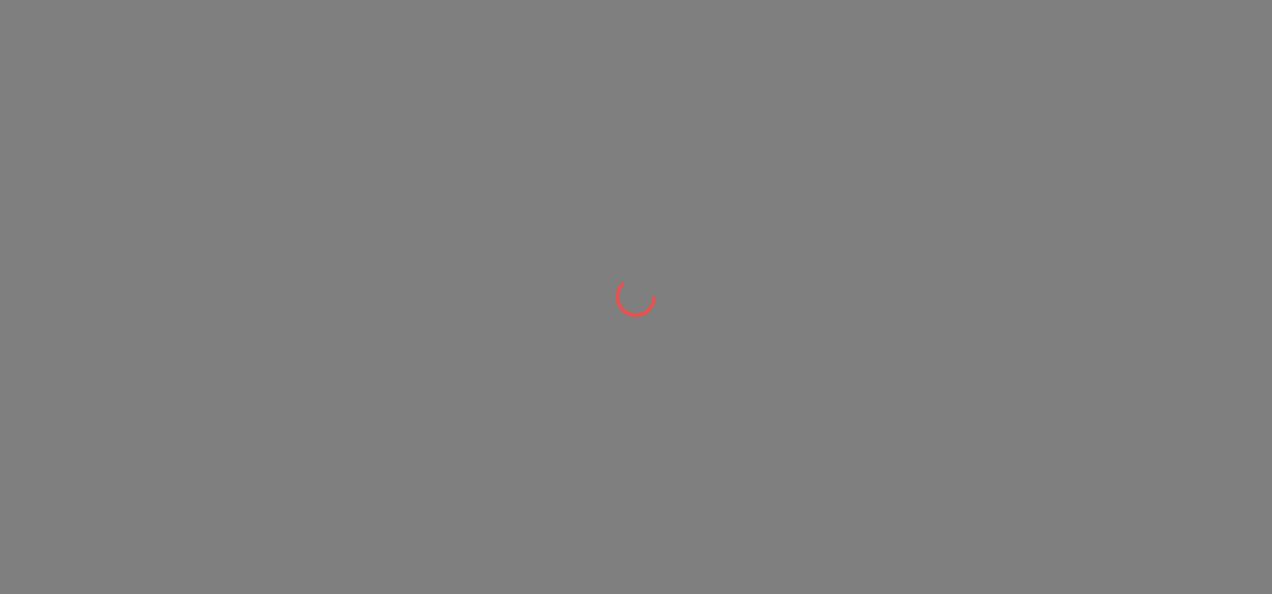 scroll, scrollTop: 0, scrollLeft: 0, axis: both 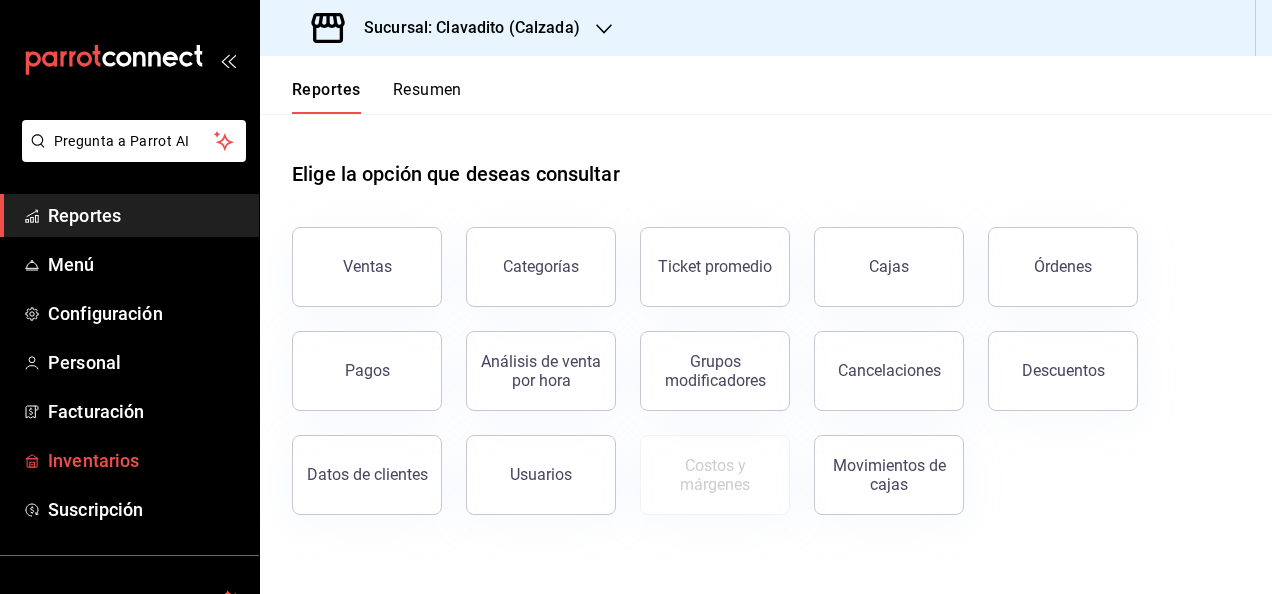 click on "Inventarios" at bounding box center (145, 460) 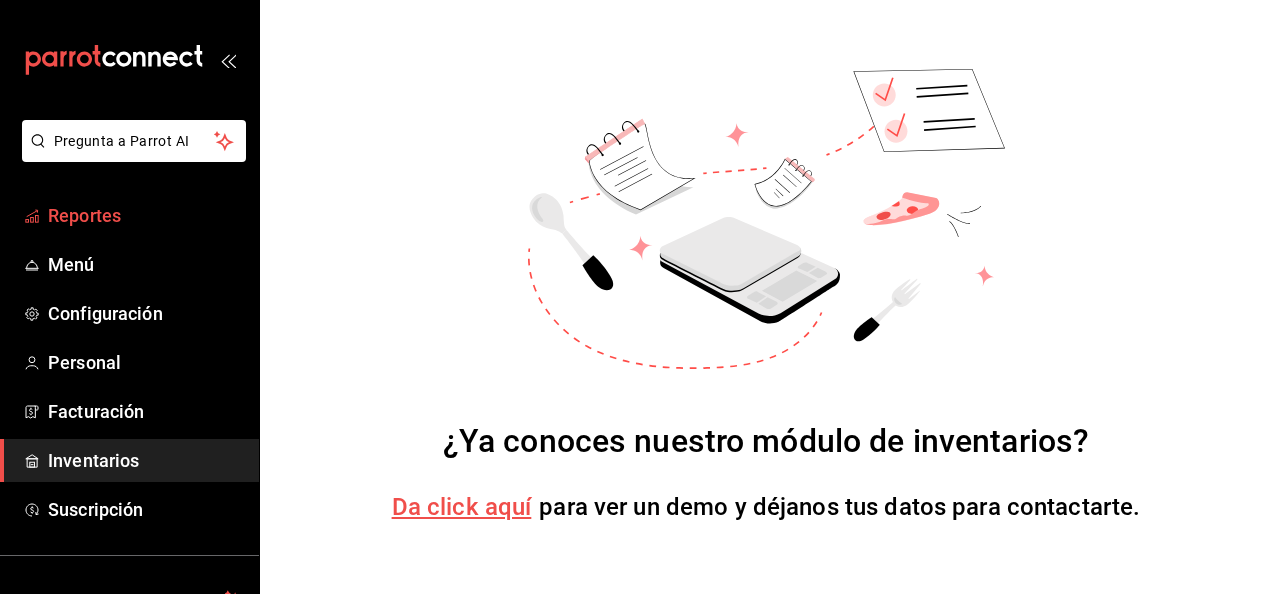 click on "Reportes" at bounding box center [145, 215] 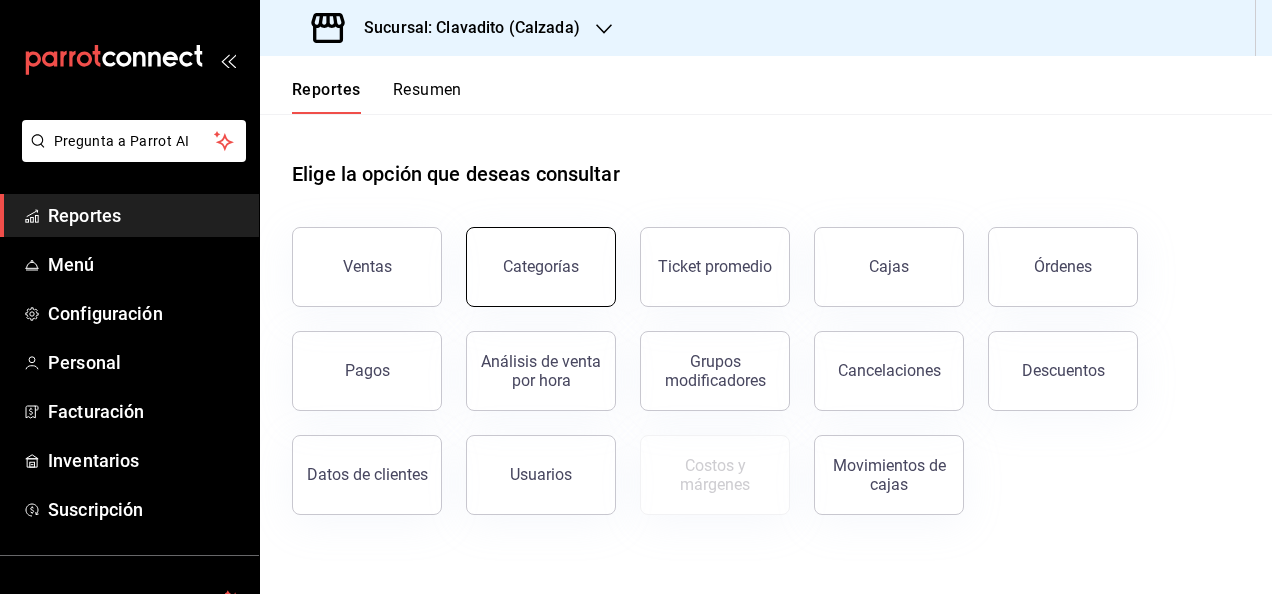 click on "Categorías" at bounding box center (541, 267) 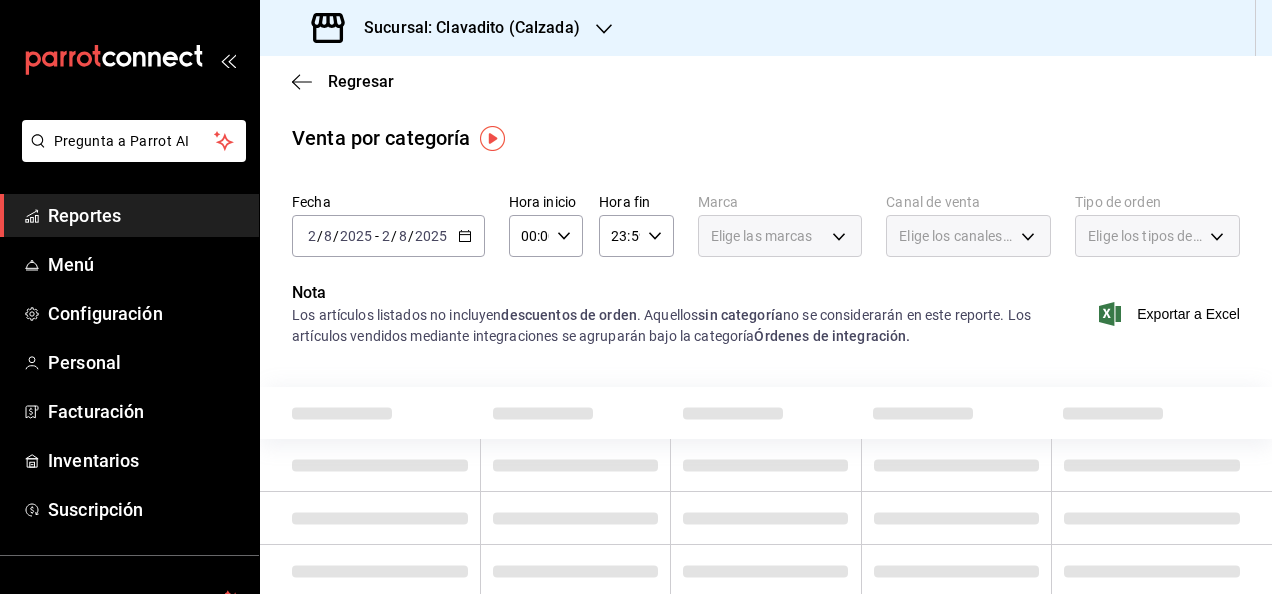 click on "Regresar" at bounding box center [766, 81] 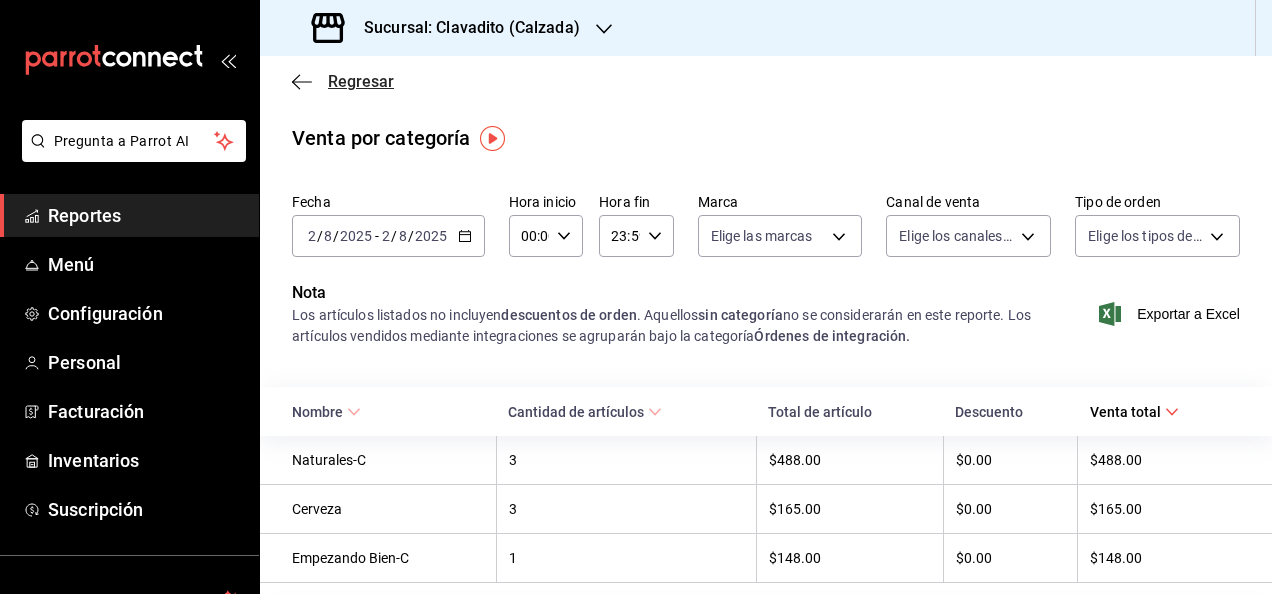 click 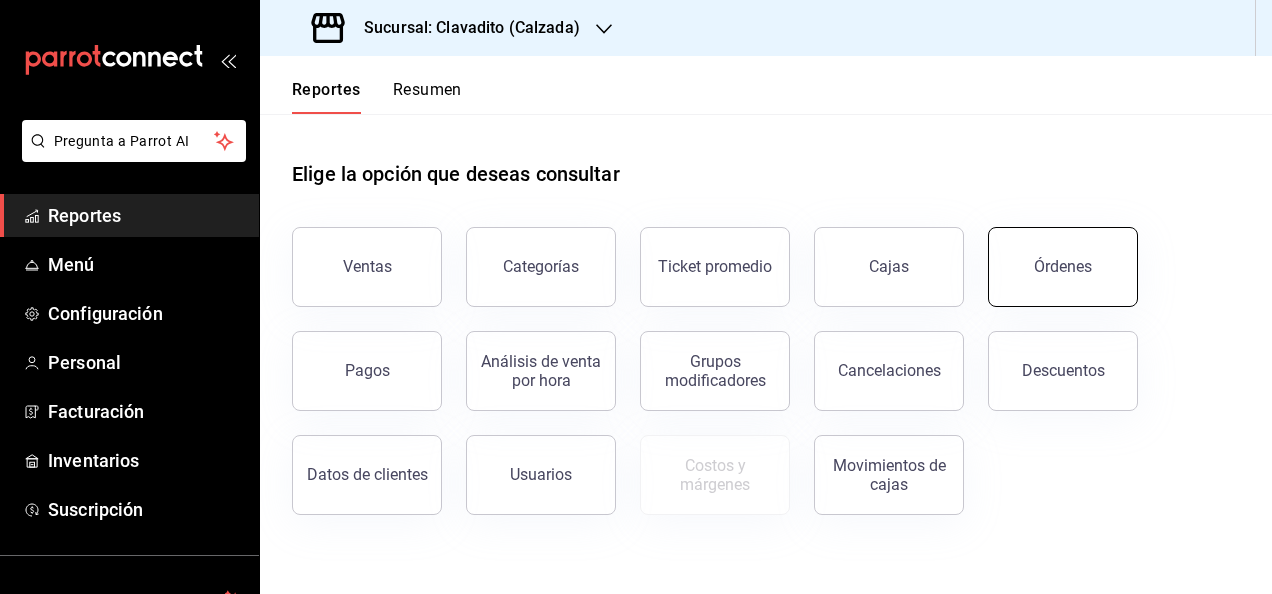 click on "Órdenes" at bounding box center (1063, 267) 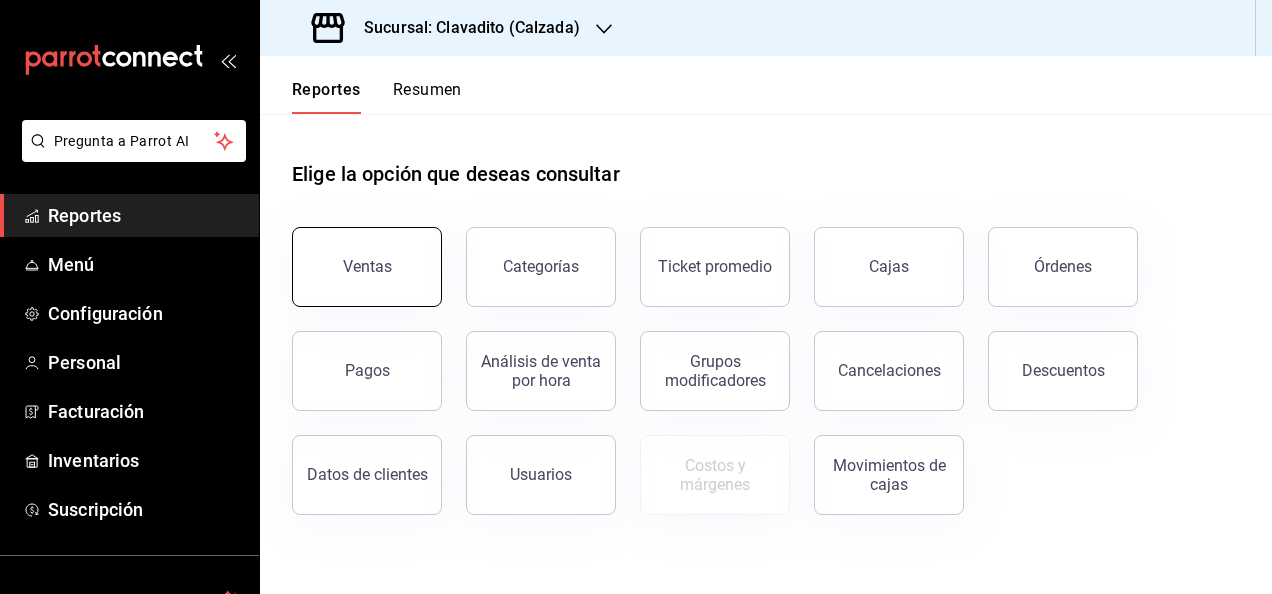 click on "Ventas" at bounding box center (367, 267) 